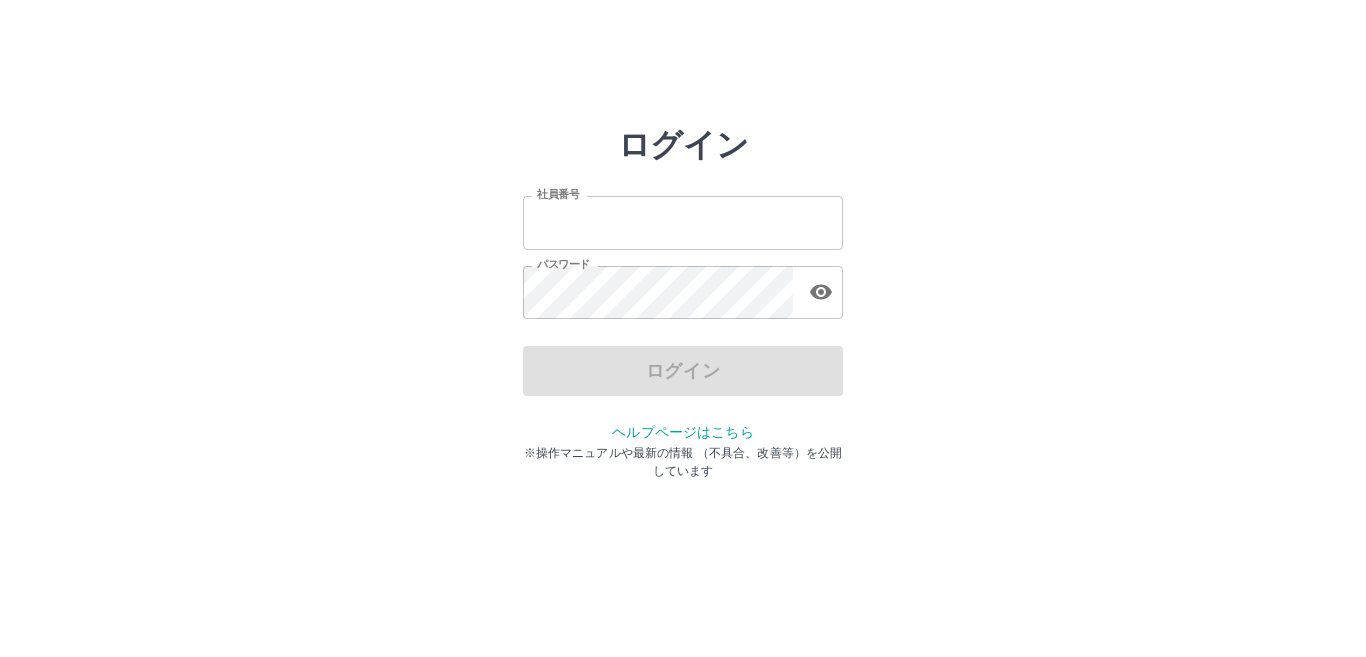 scroll, scrollTop: 0, scrollLeft: 0, axis: both 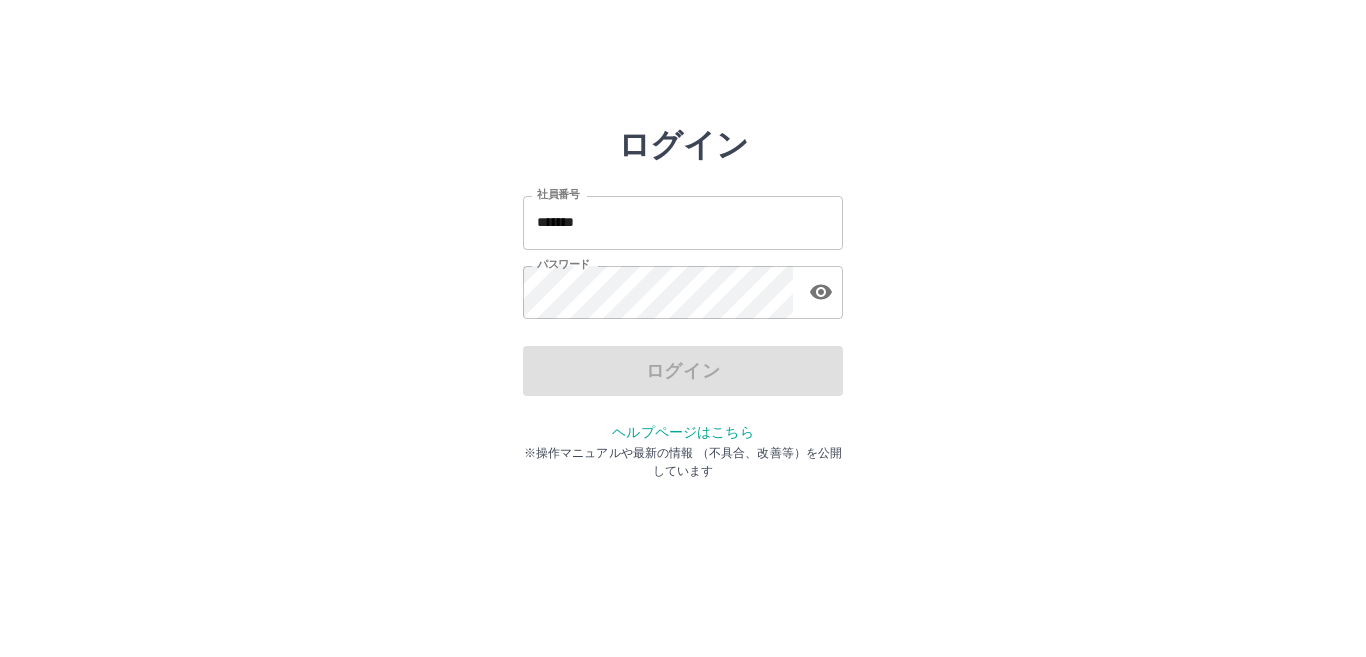 click on "*******" at bounding box center (683, 222) 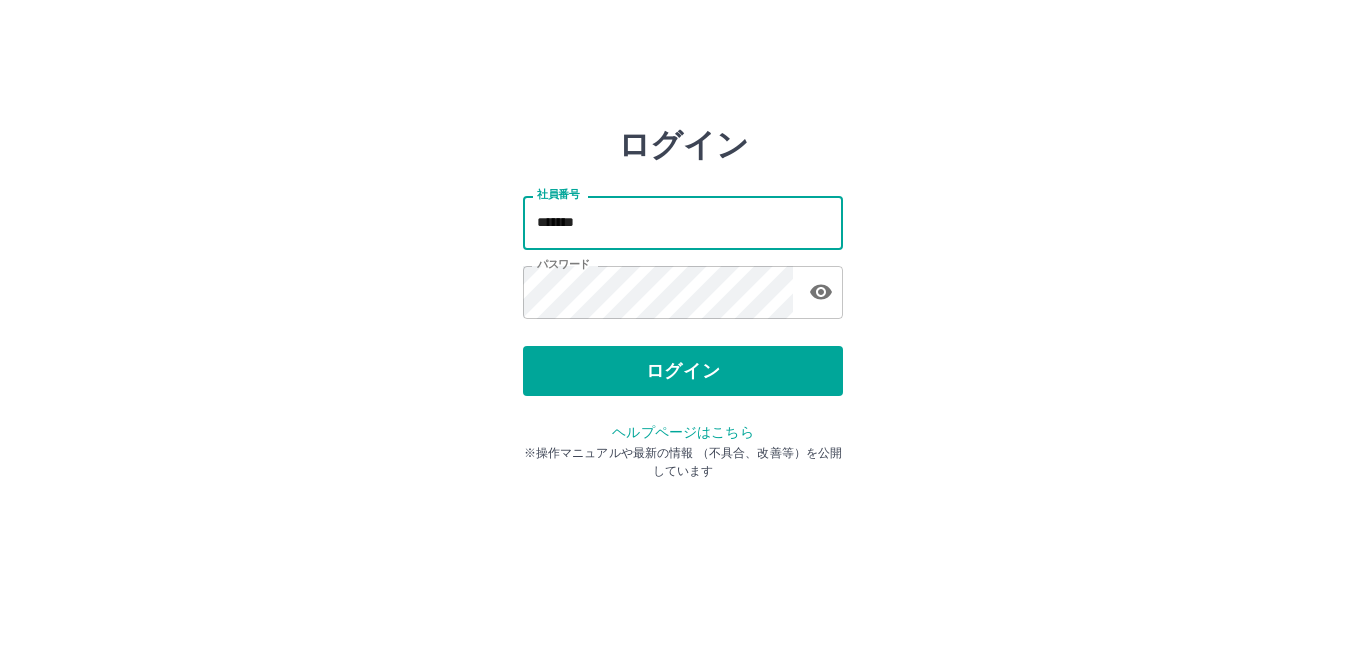 type on "*******" 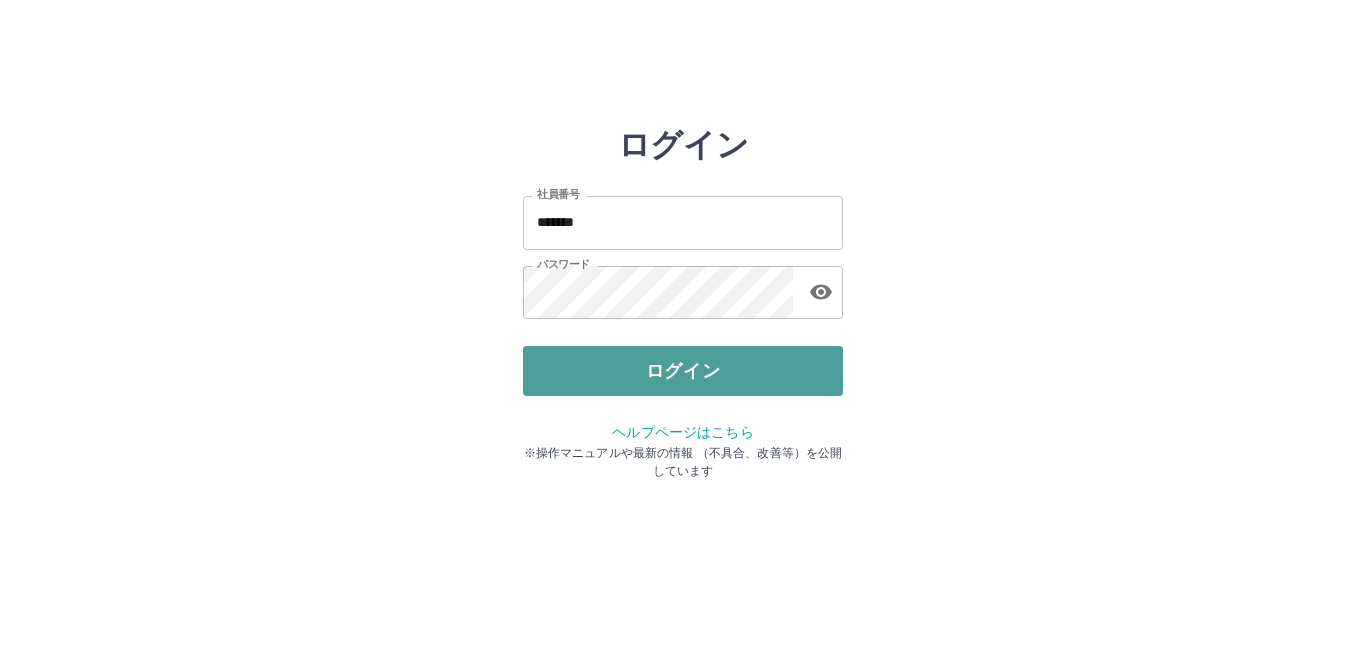click on "ログイン" at bounding box center [683, 371] 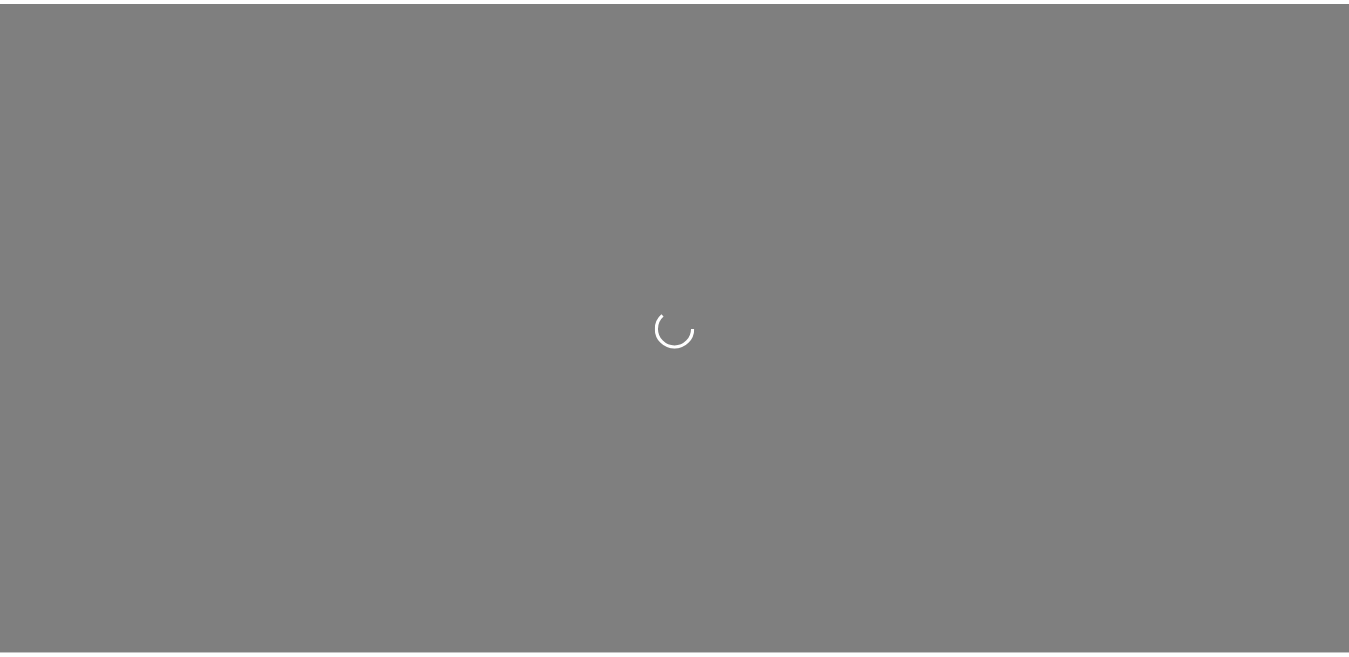 scroll, scrollTop: 0, scrollLeft: 0, axis: both 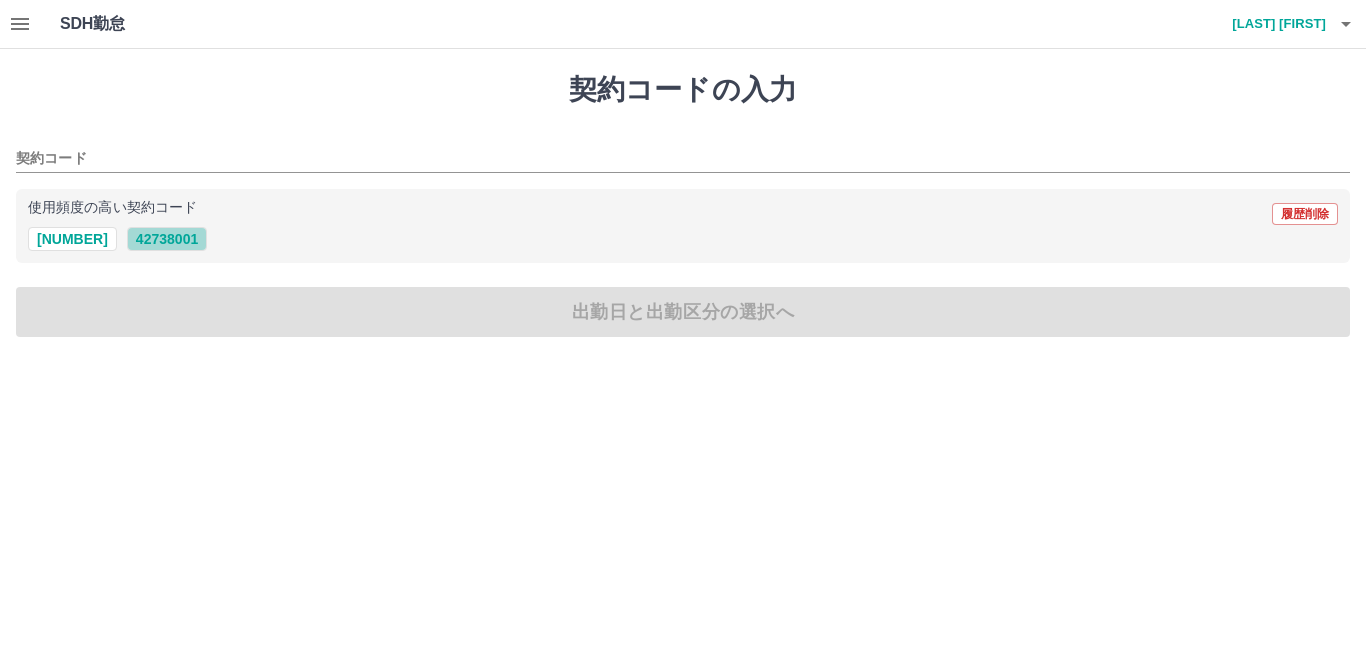 click on "42738001" at bounding box center [167, 239] 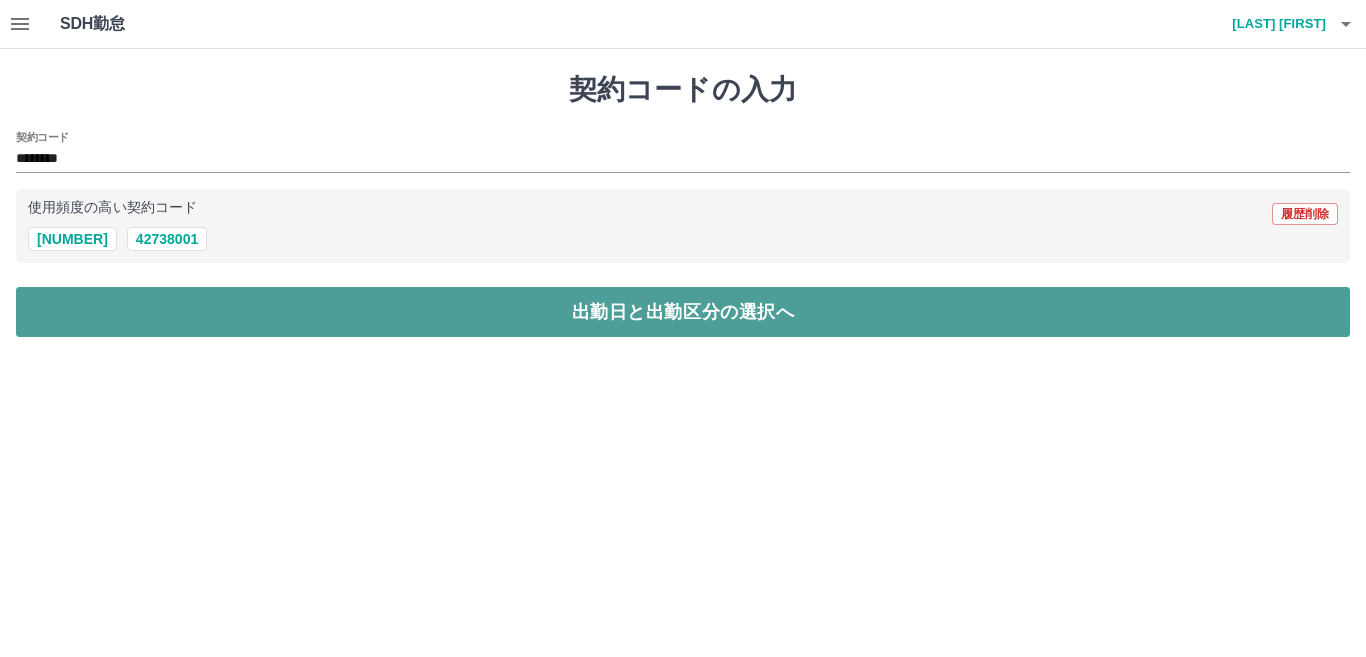 click on "出勤日と出勤区分の選択へ" at bounding box center [683, 312] 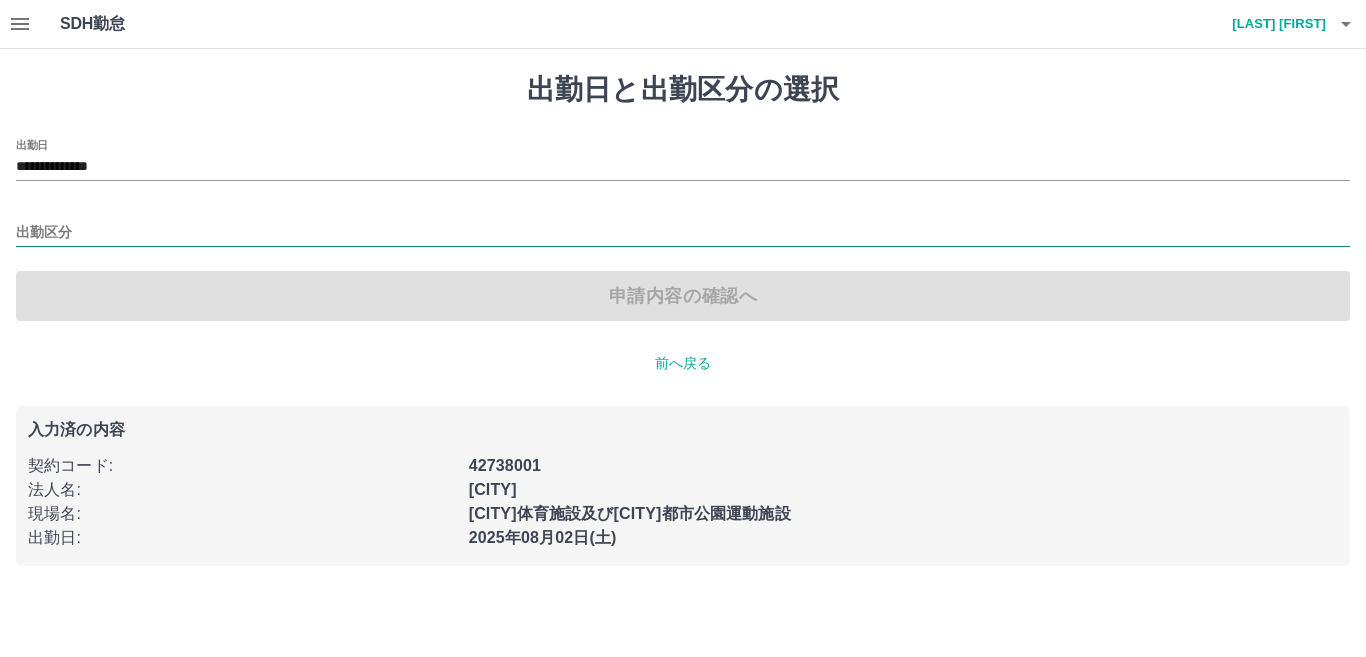 click on "出勤区分" at bounding box center (683, 233) 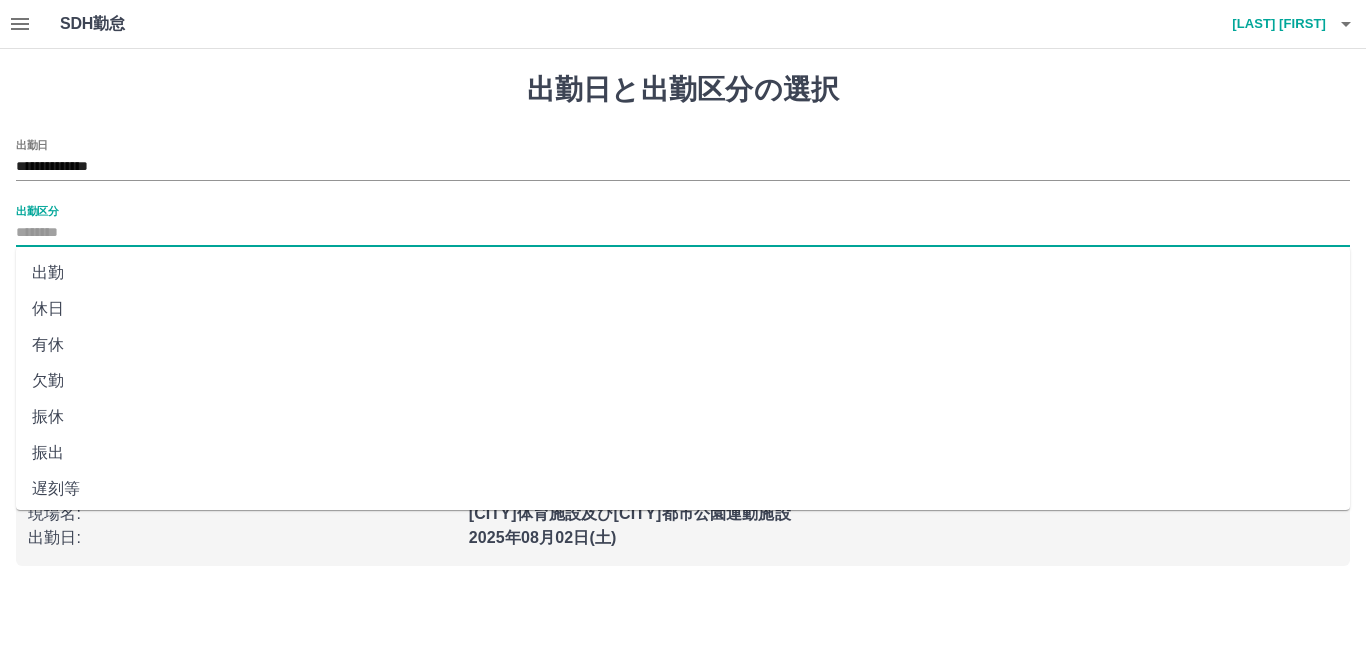click on "出勤" at bounding box center [683, 273] 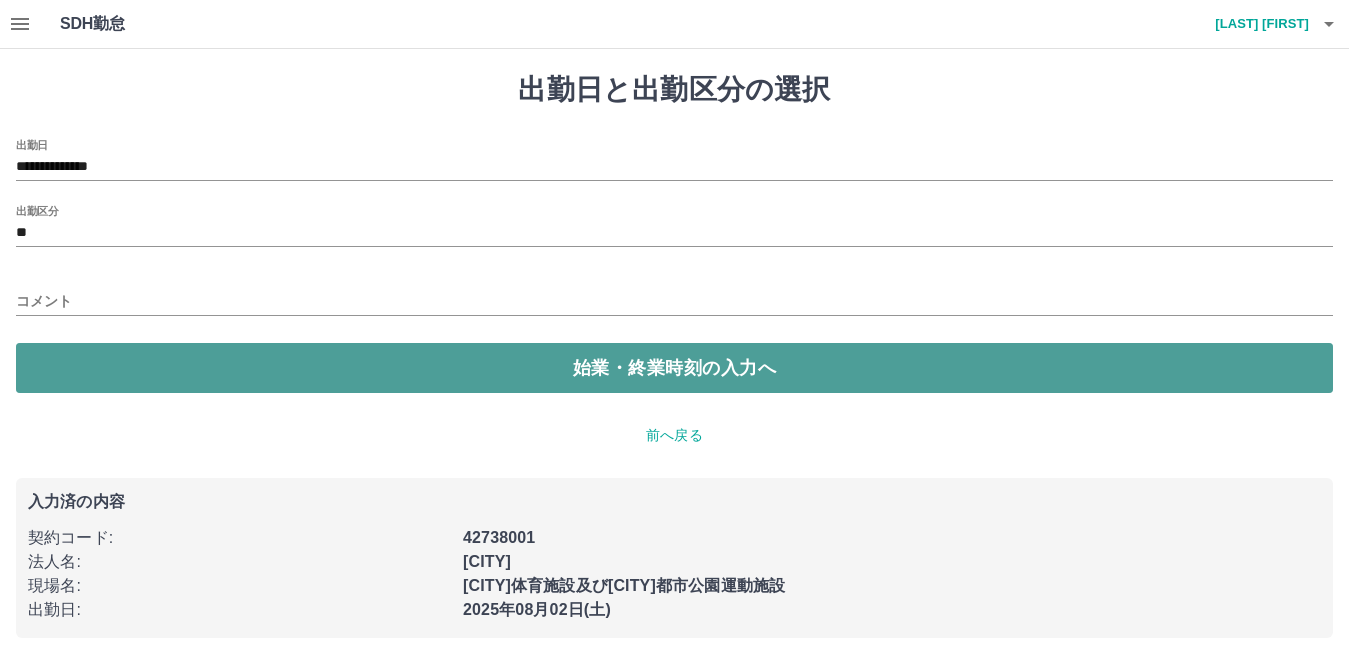 click on "始業・終業時刻の入力へ" at bounding box center [674, 368] 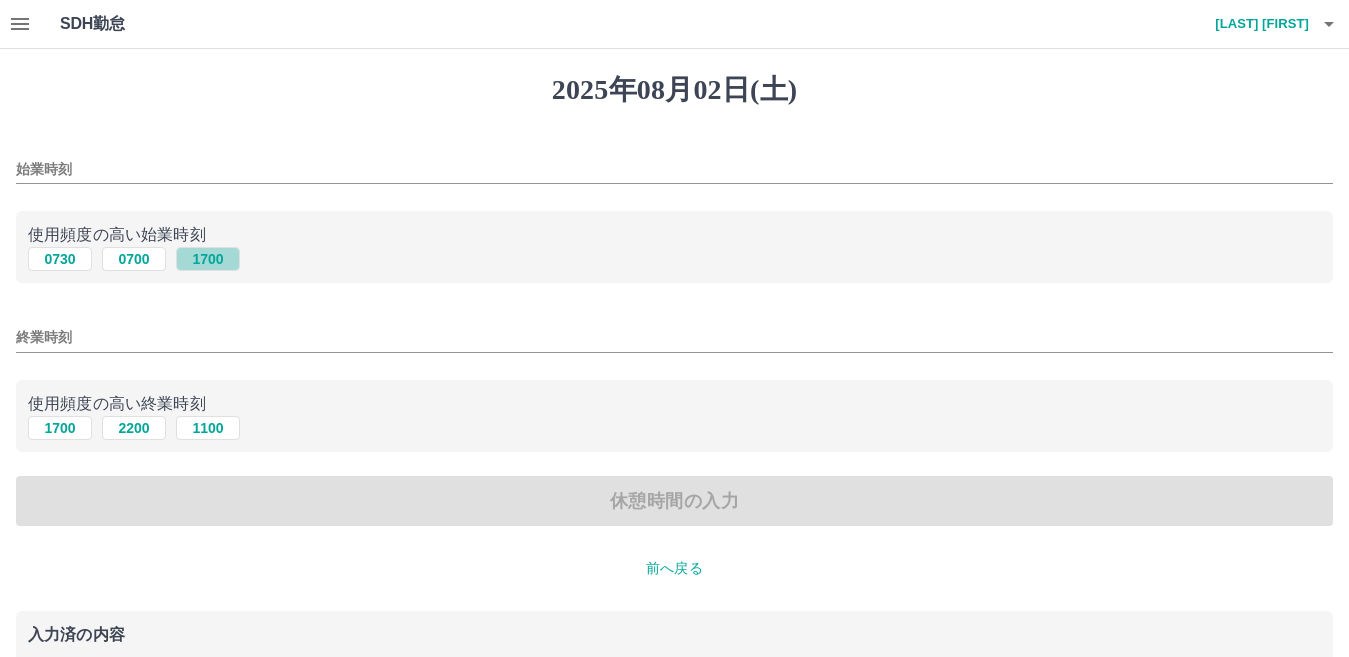 click on "1700" at bounding box center [208, 259] 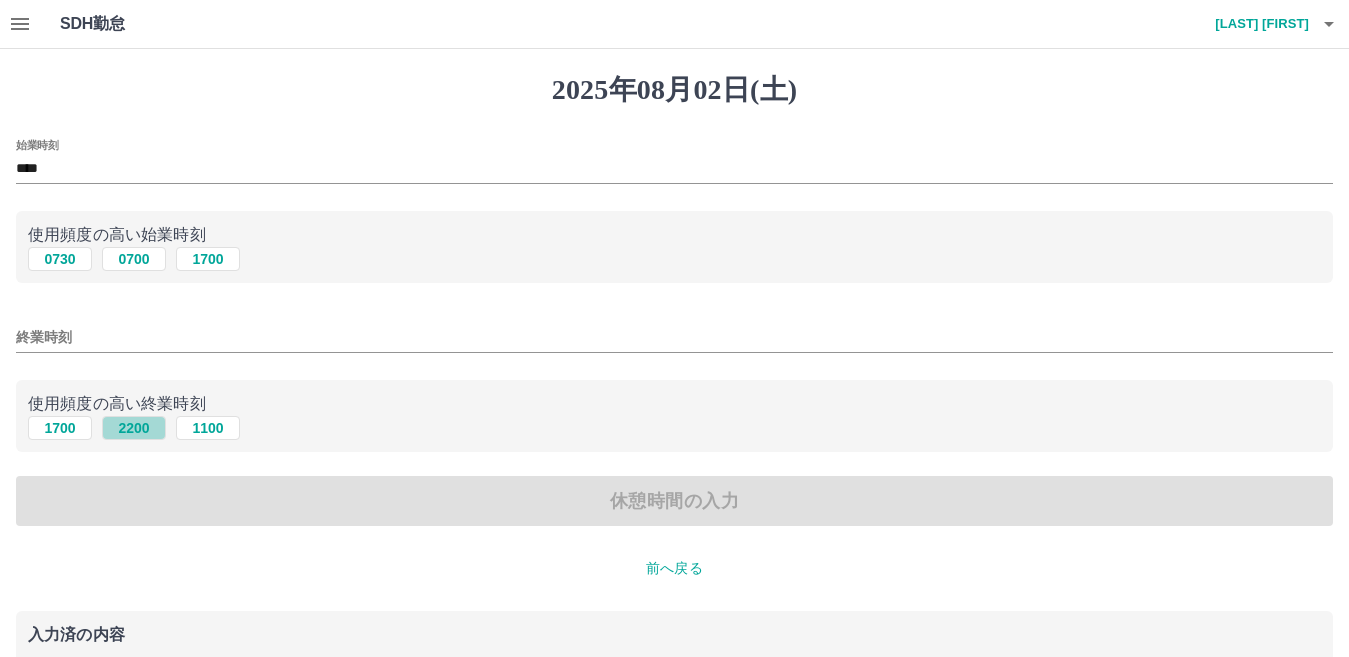 click on "2200" at bounding box center (134, 428) 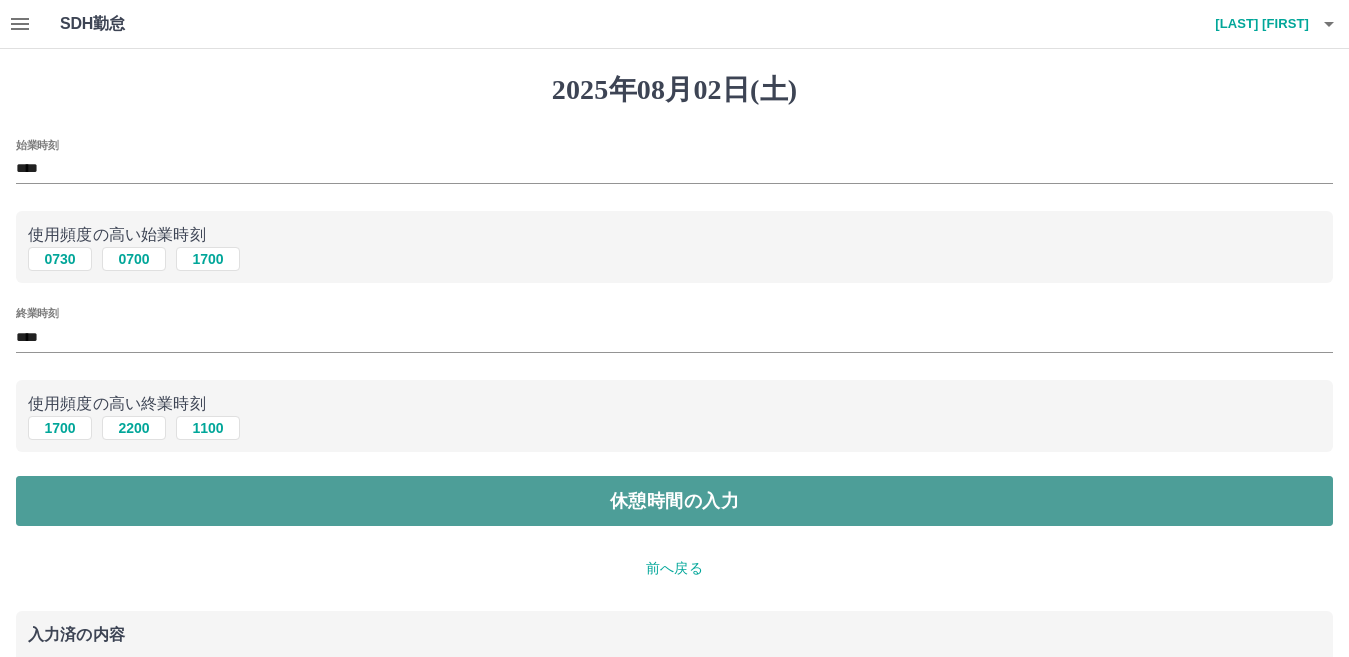 click on "休憩時間の入力" at bounding box center (674, 501) 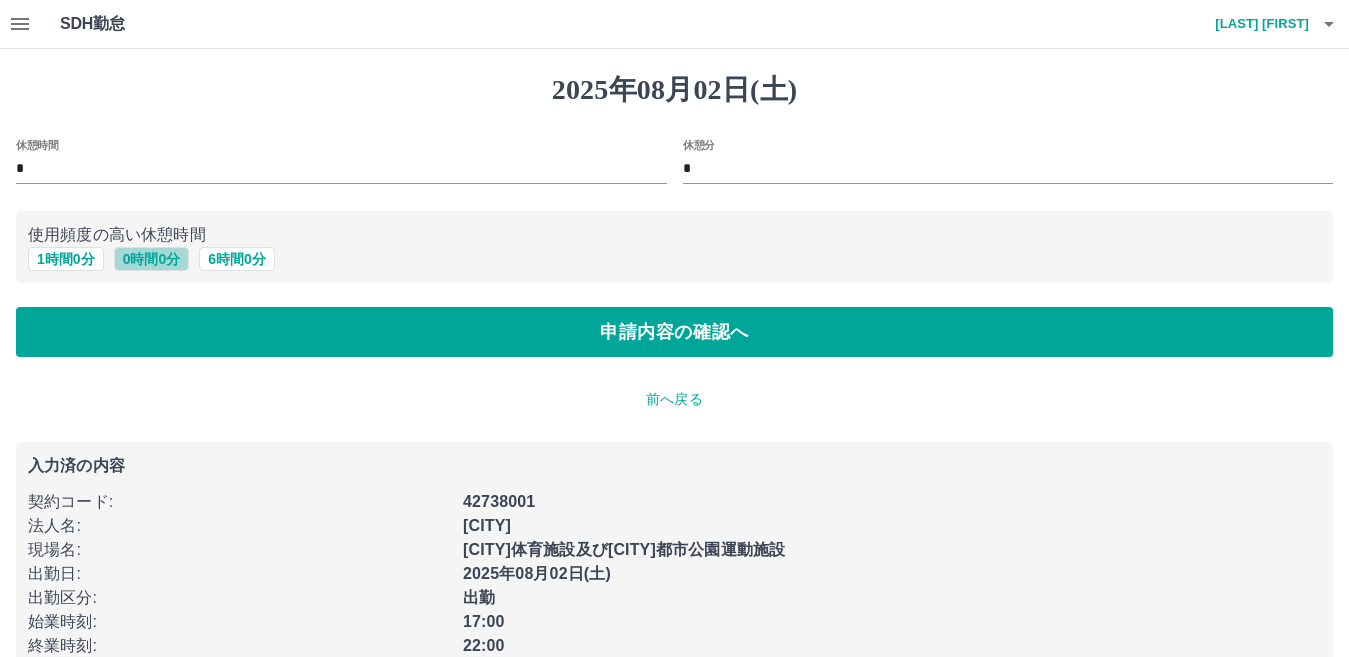 click on "0 時間 0 分" at bounding box center (152, 259) 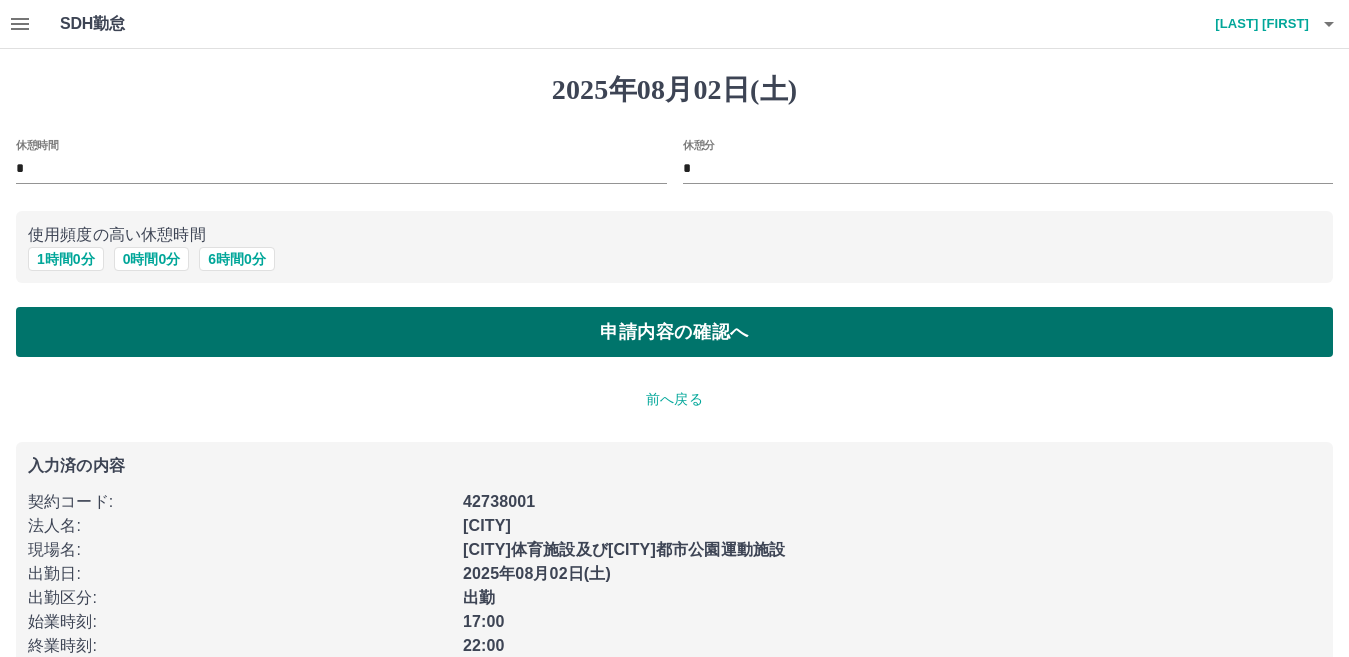 click on "申請内容の確認へ" at bounding box center [674, 332] 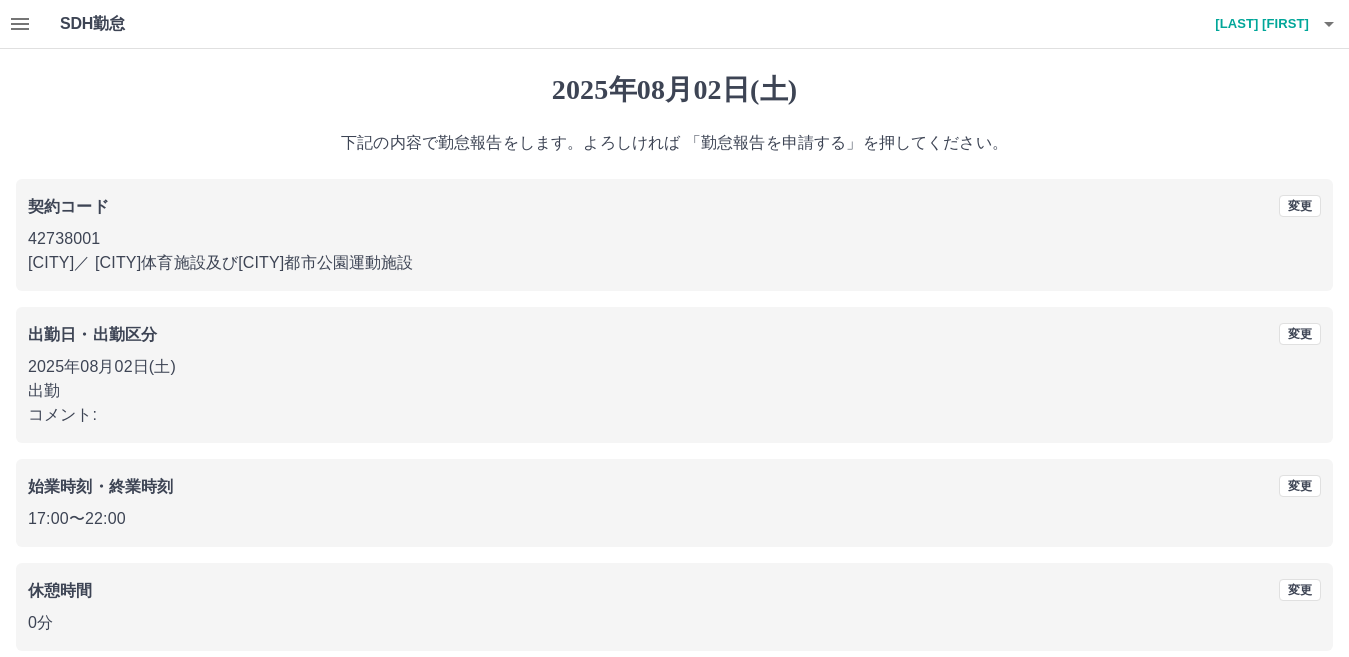 scroll, scrollTop: 92, scrollLeft: 0, axis: vertical 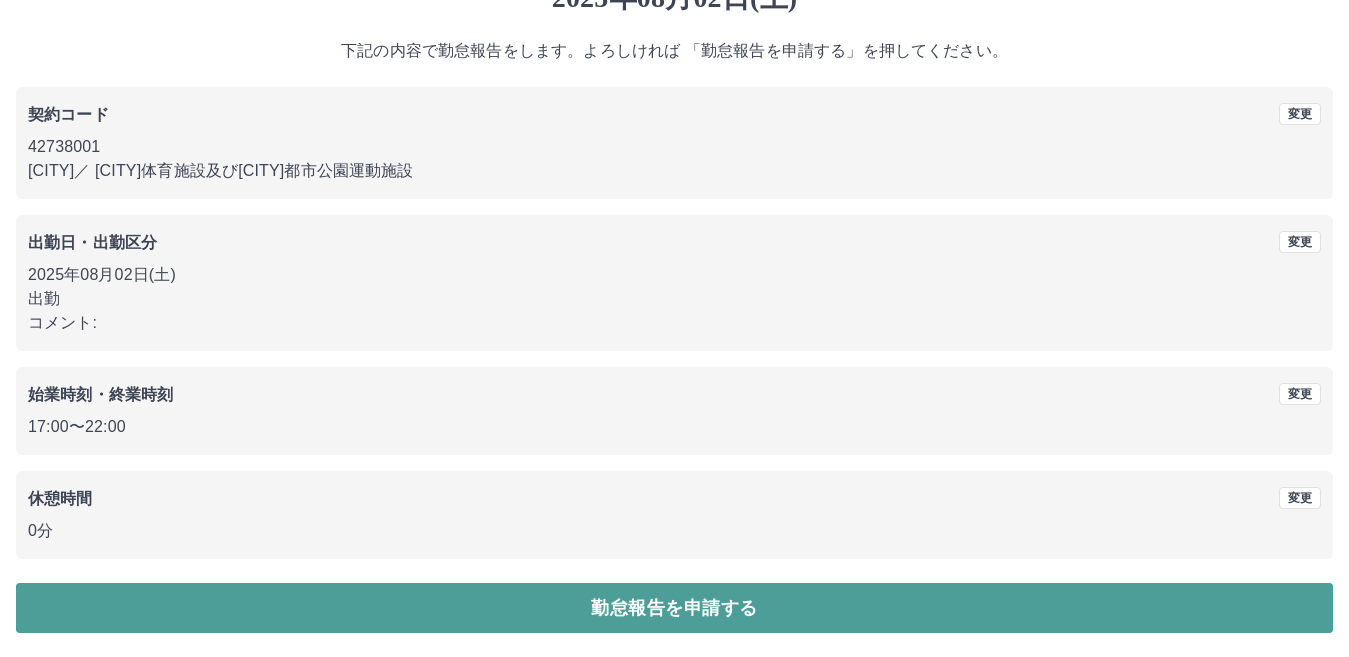 click on "勤怠報告を申請する" at bounding box center (674, 608) 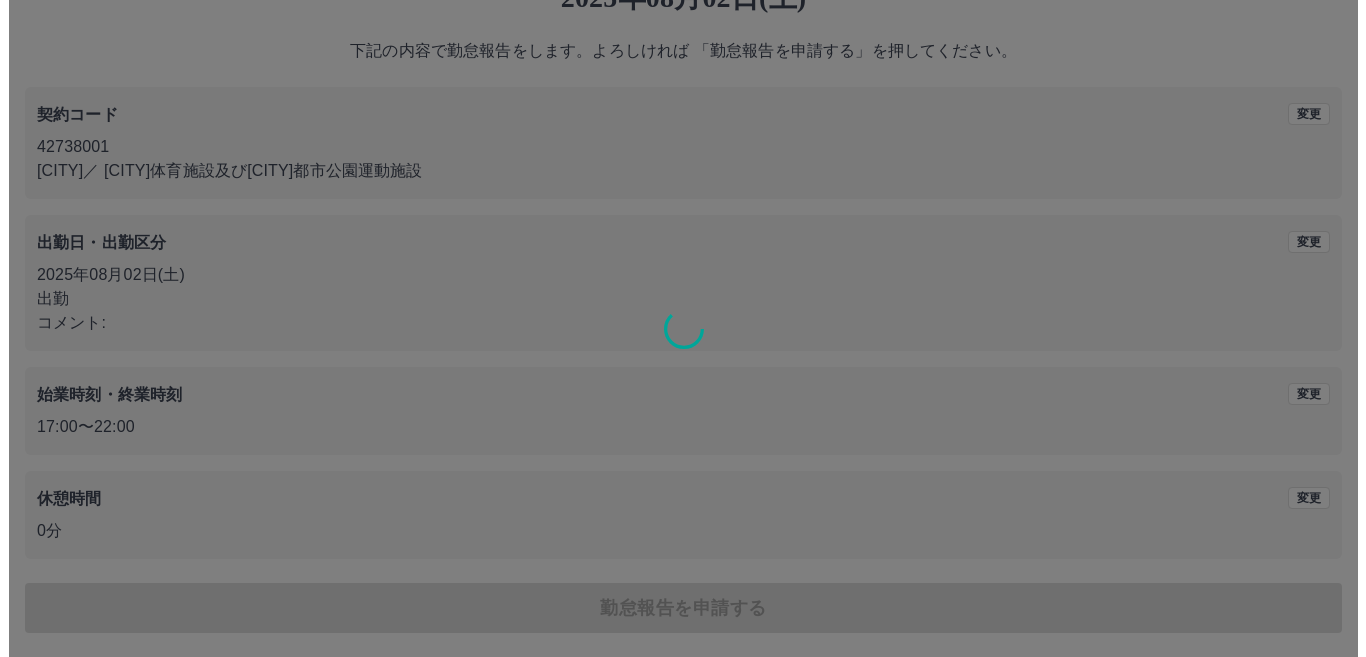 scroll, scrollTop: 0, scrollLeft: 0, axis: both 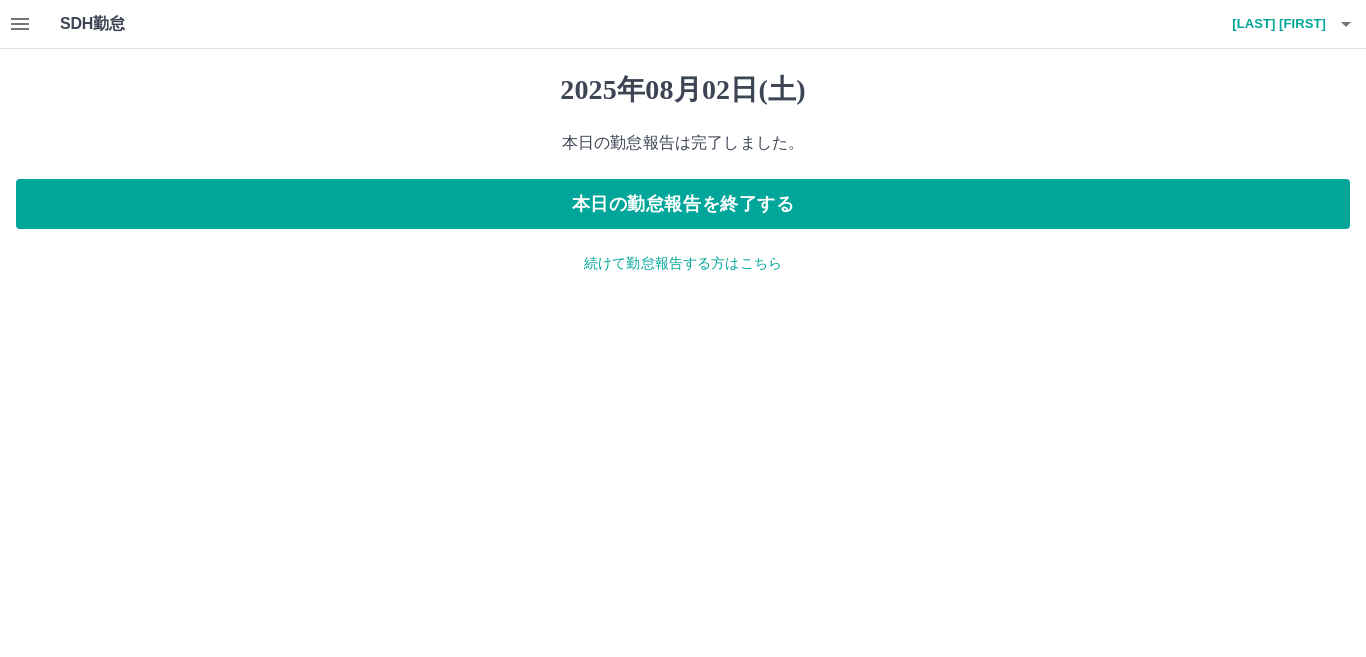 click on "続けて勤怠報告する方はこちら" at bounding box center [683, 263] 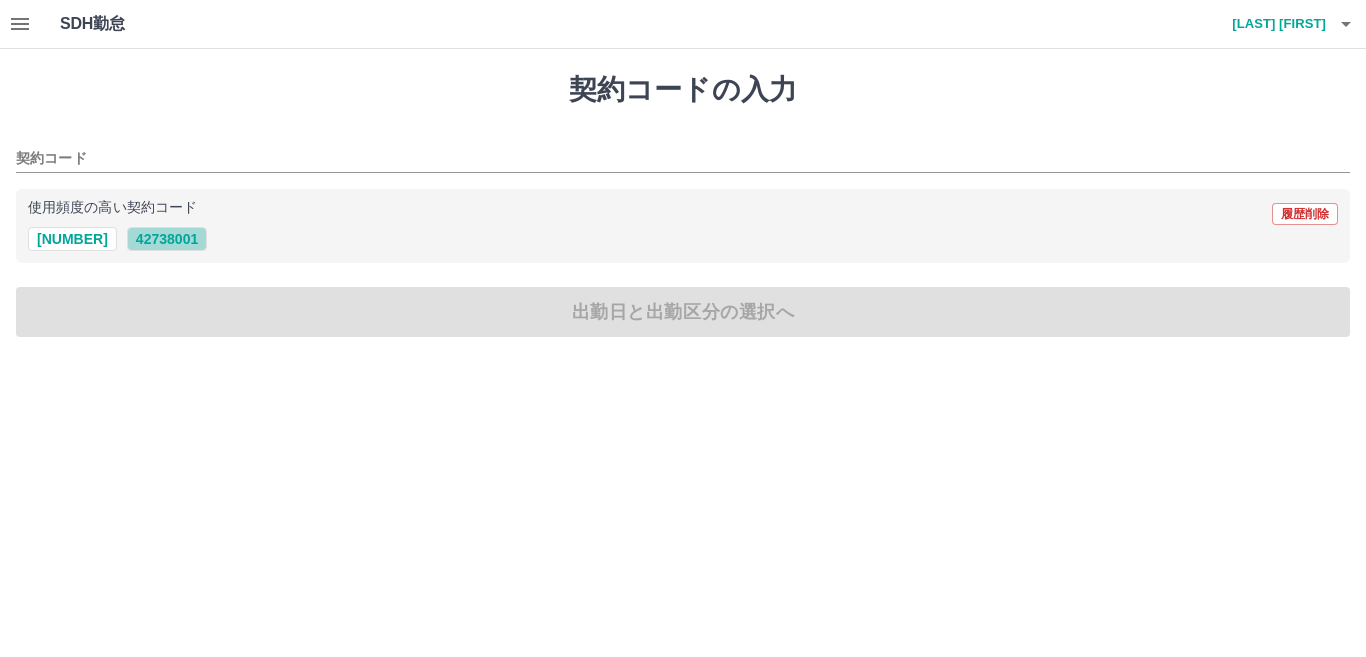 click on "42738001" at bounding box center [167, 239] 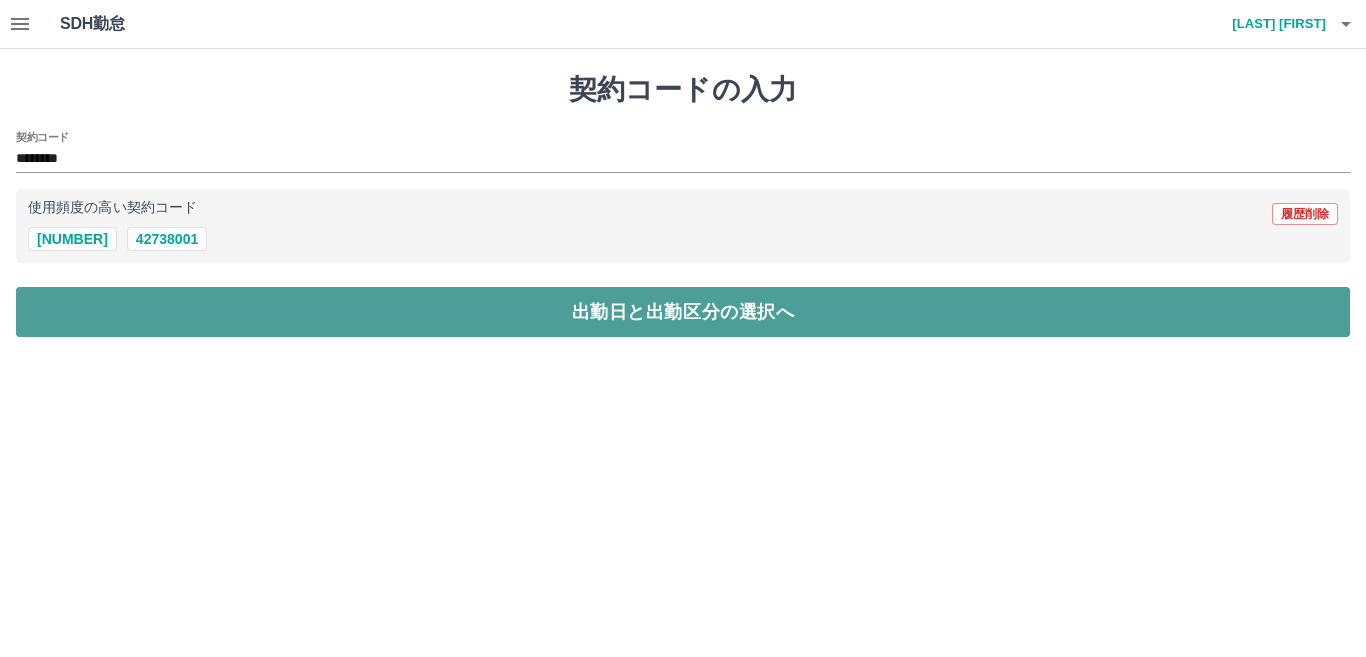 click on "出勤日と出勤区分の選択へ" at bounding box center [683, 312] 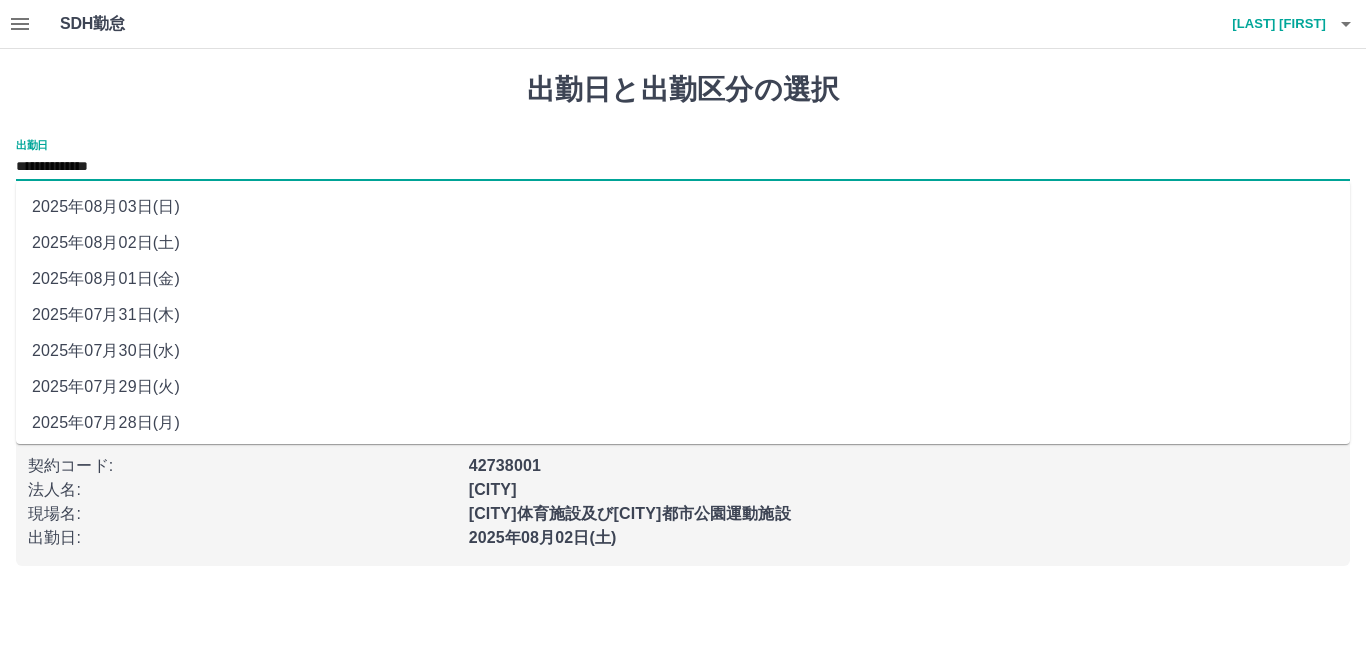 click on "**********" at bounding box center [683, 167] 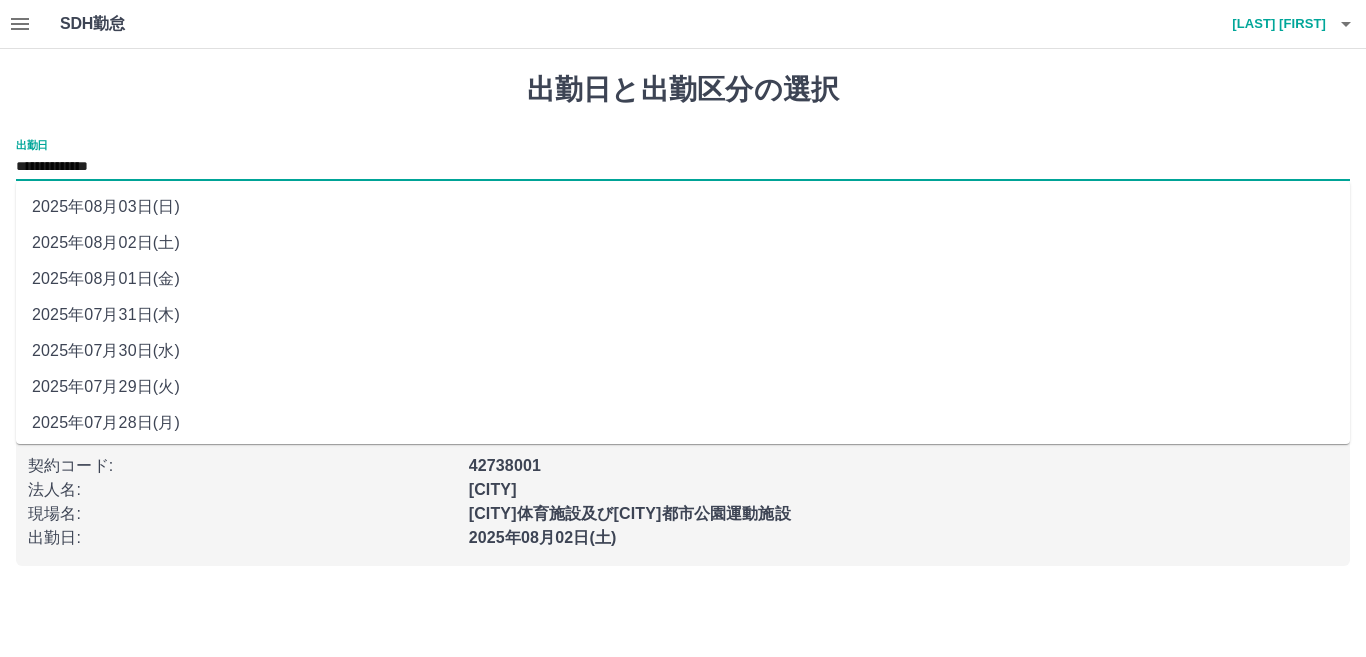 click on "2025年08月03日(日)" at bounding box center [683, 207] 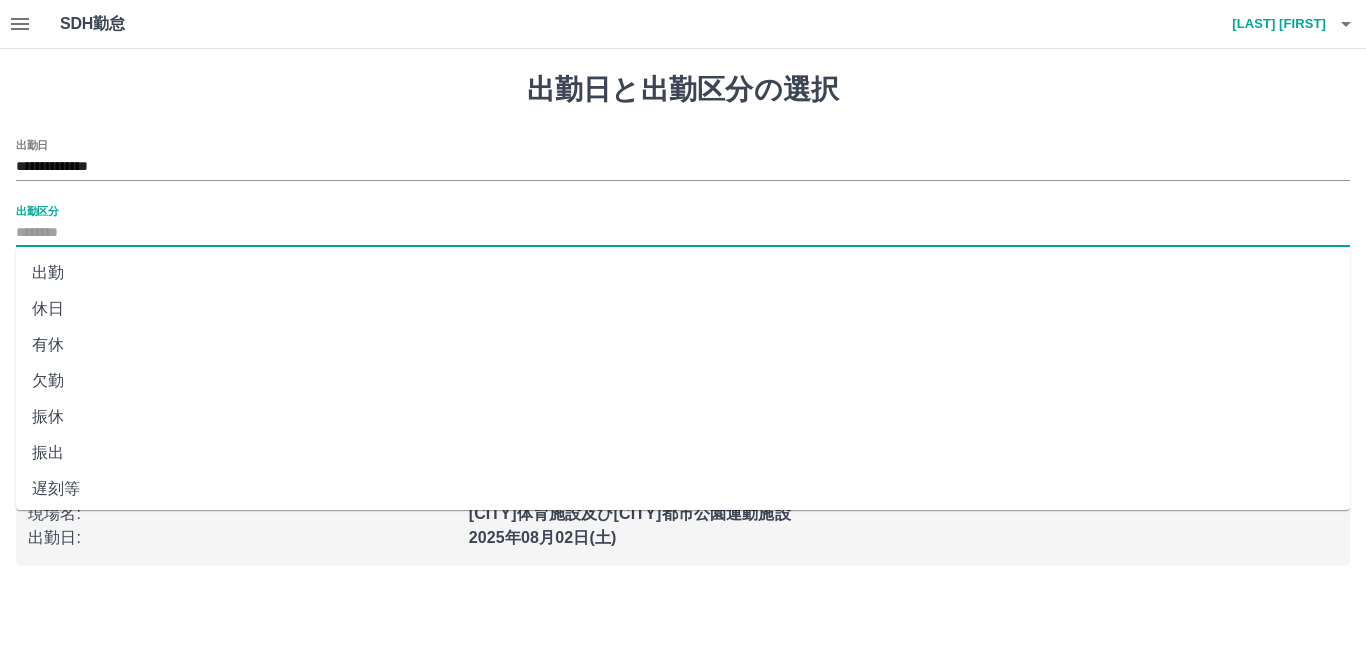 click on "出勤区分" at bounding box center (683, 233) 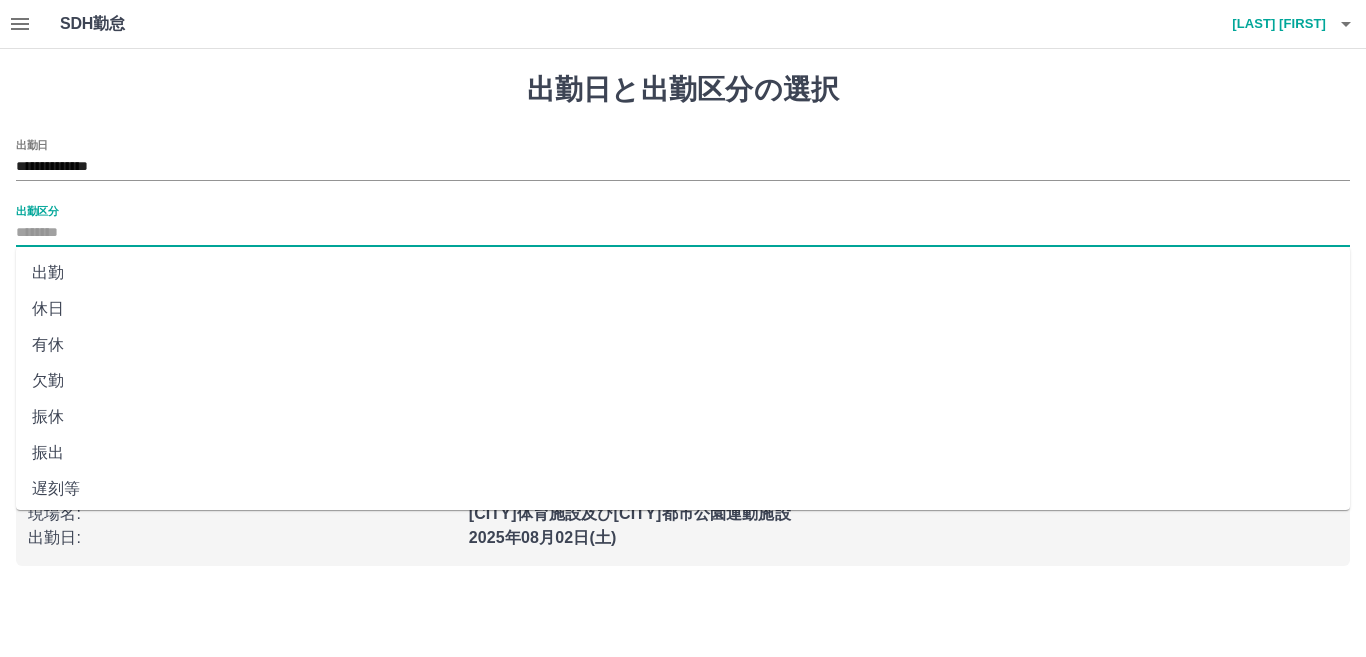 click on "休日" at bounding box center (683, 309) 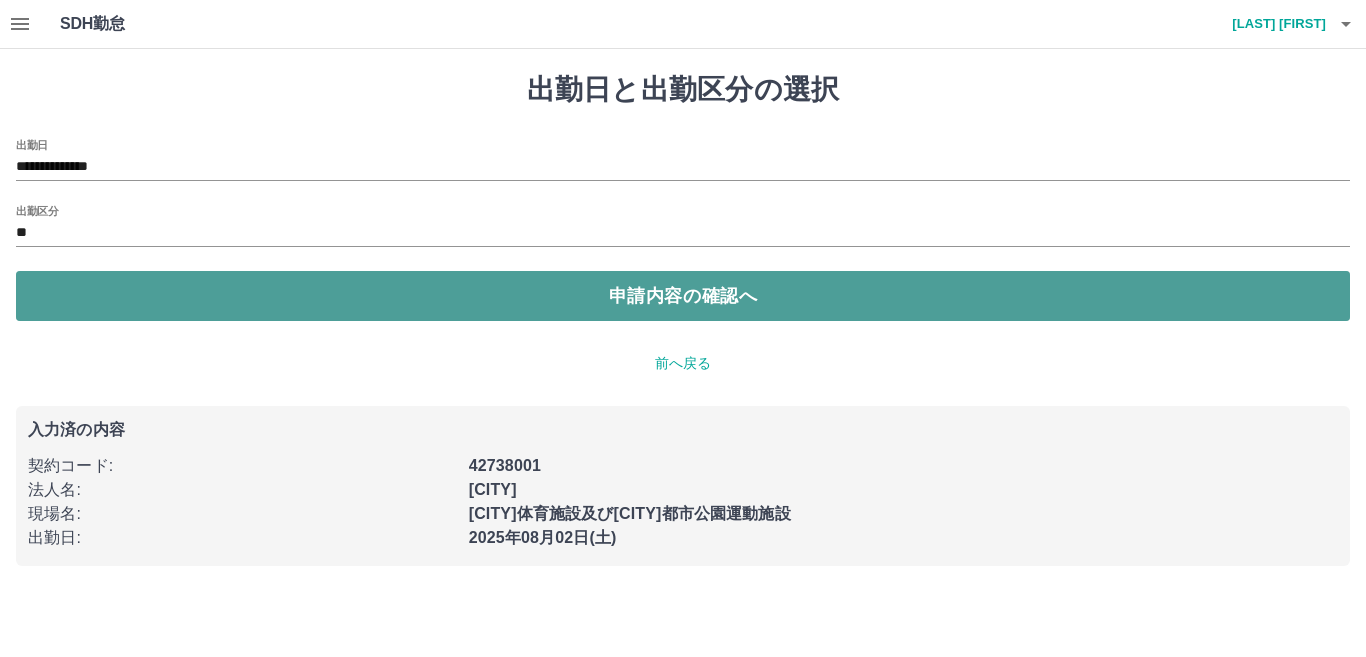 click on "申請内容の確認へ" at bounding box center (683, 296) 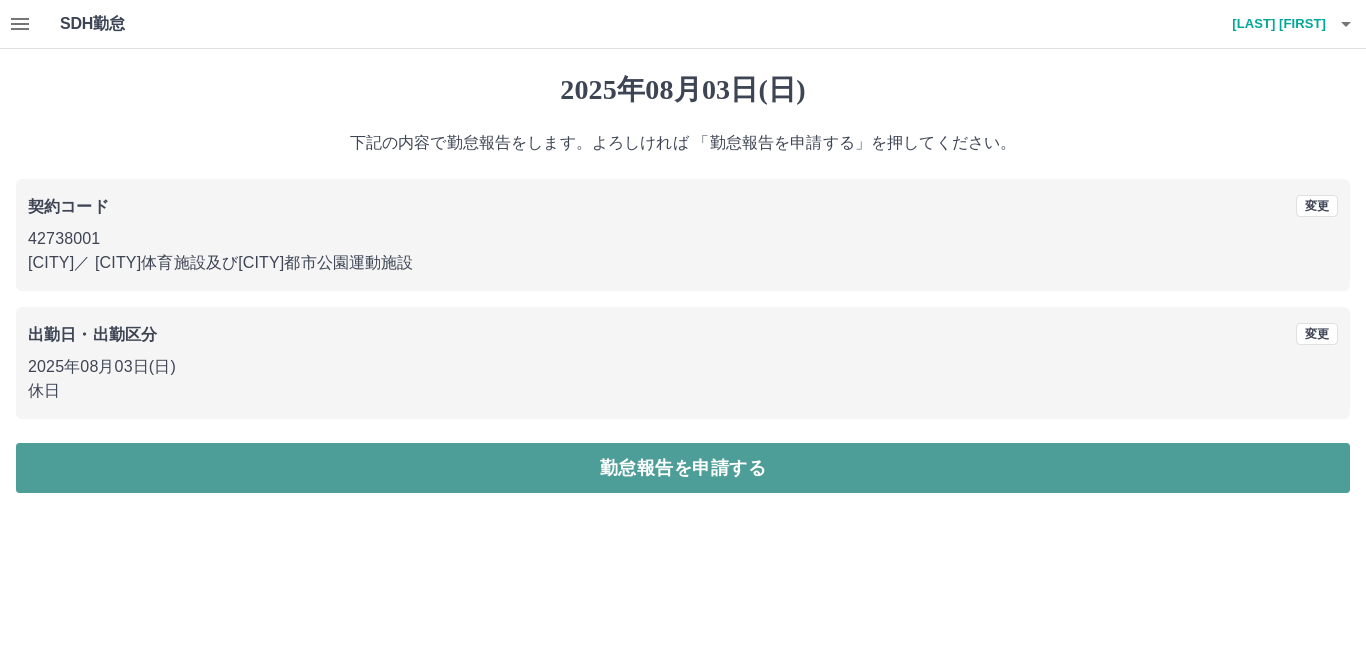 click on "勤怠報告を申請する" at bounding box center (683, 468) 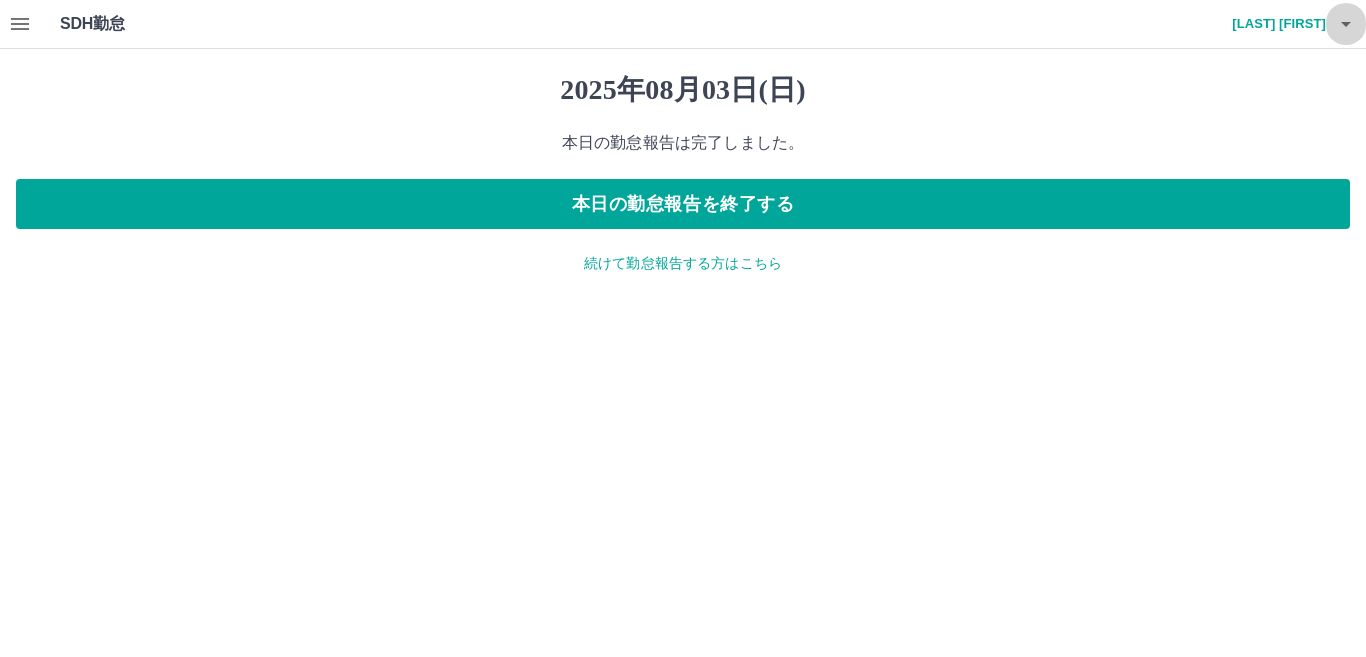 click 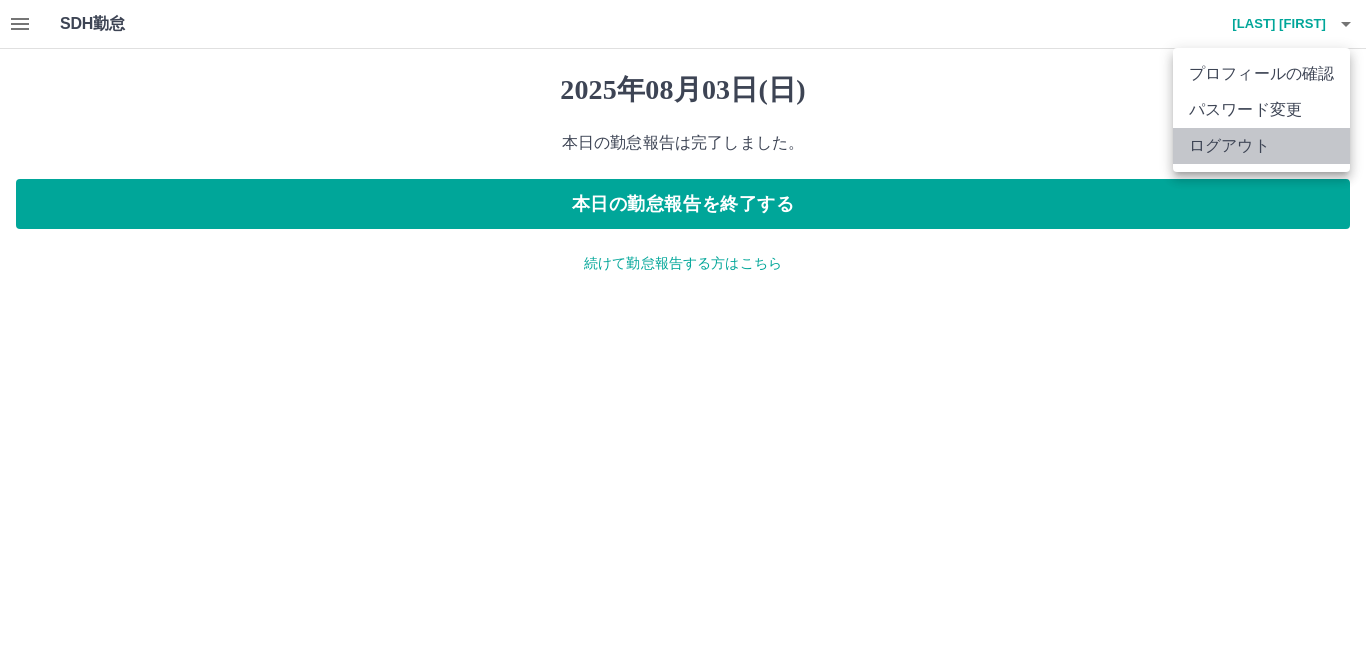 click on "ログアウト" at bounding box center (1261, 146) 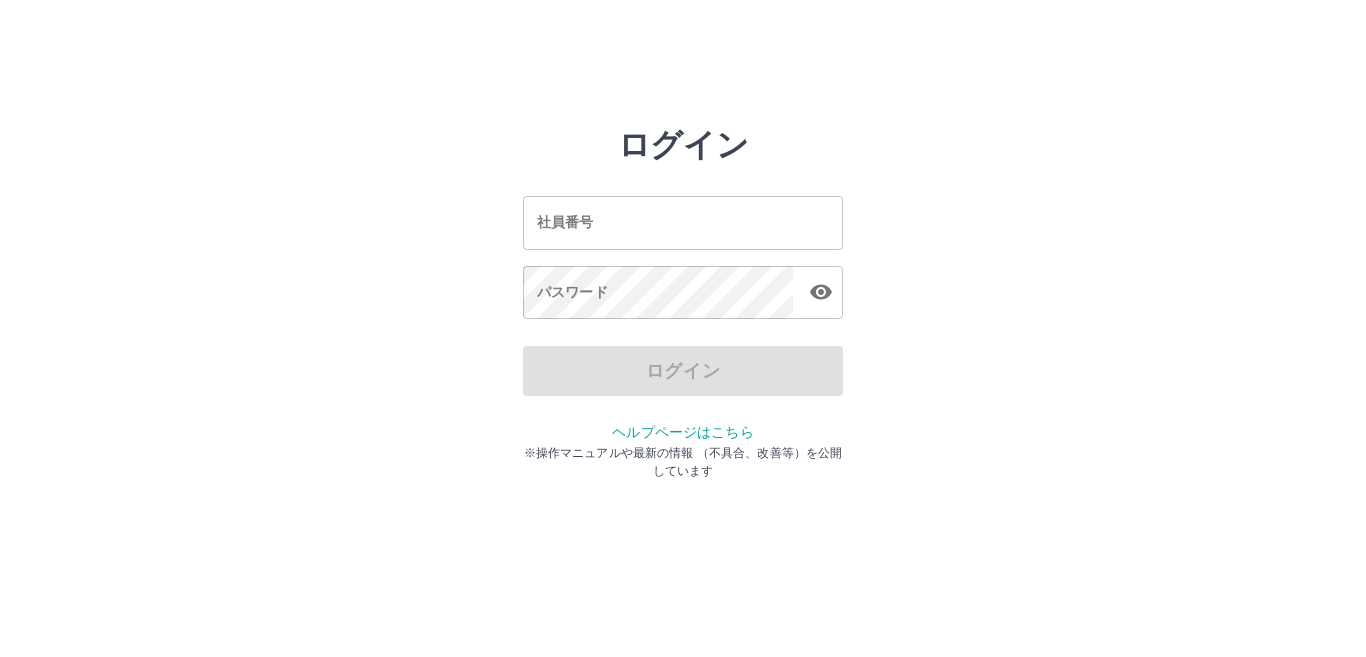 scroll, scrollTop: 0, scrollLeft: 0, axis: both 